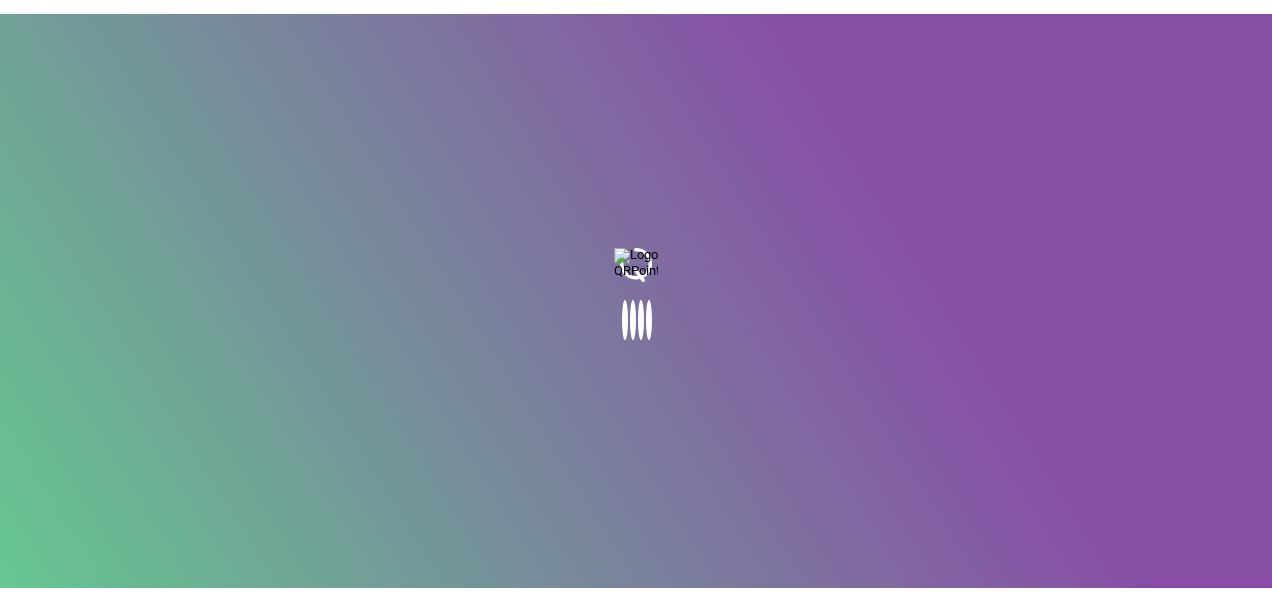 scroll, scrollTop: 0, scrollLeft: 0, axis: both 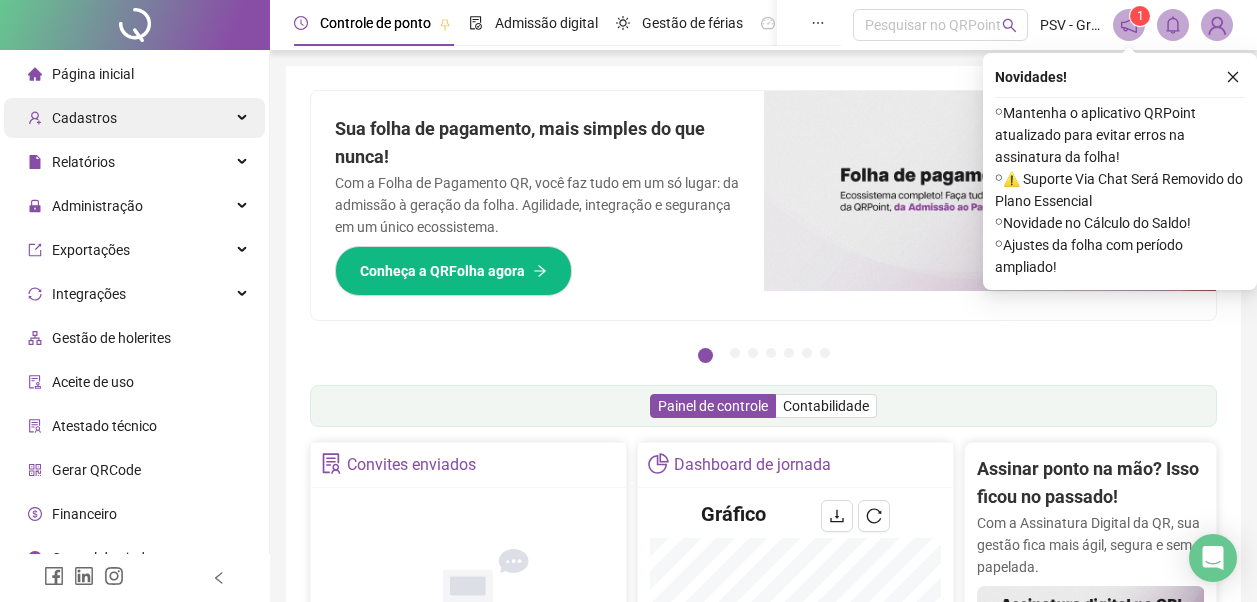 click on "Cadastros" at bounding box center (84, 118) 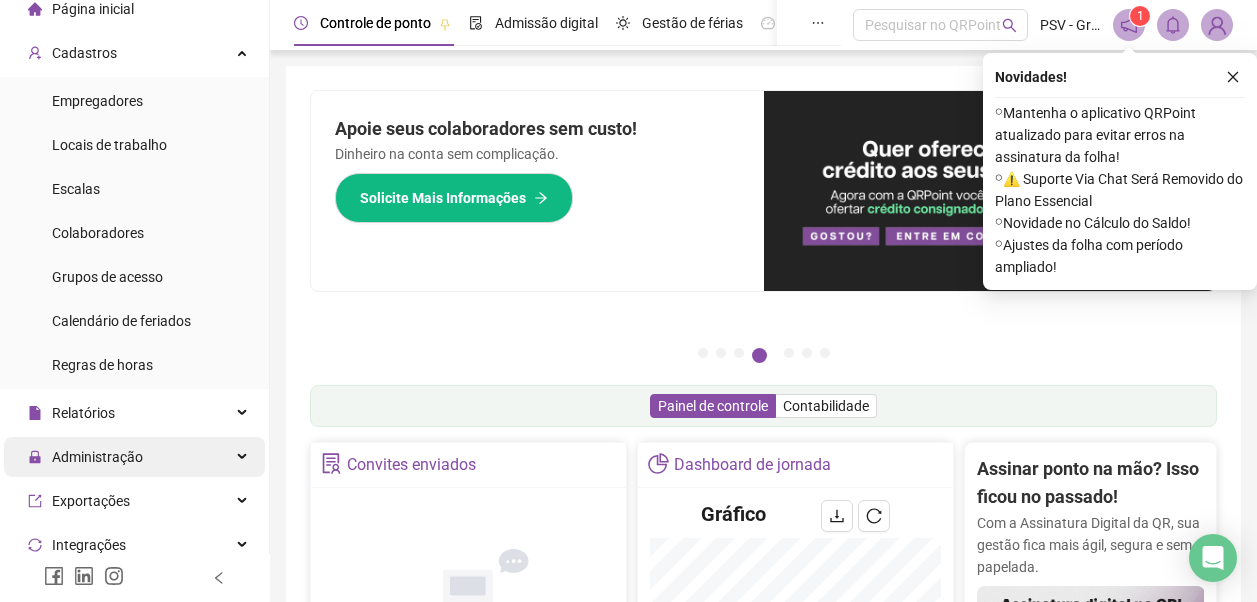 scroll, scrollTop: 200, scrollLeft: 0, axis: vertical 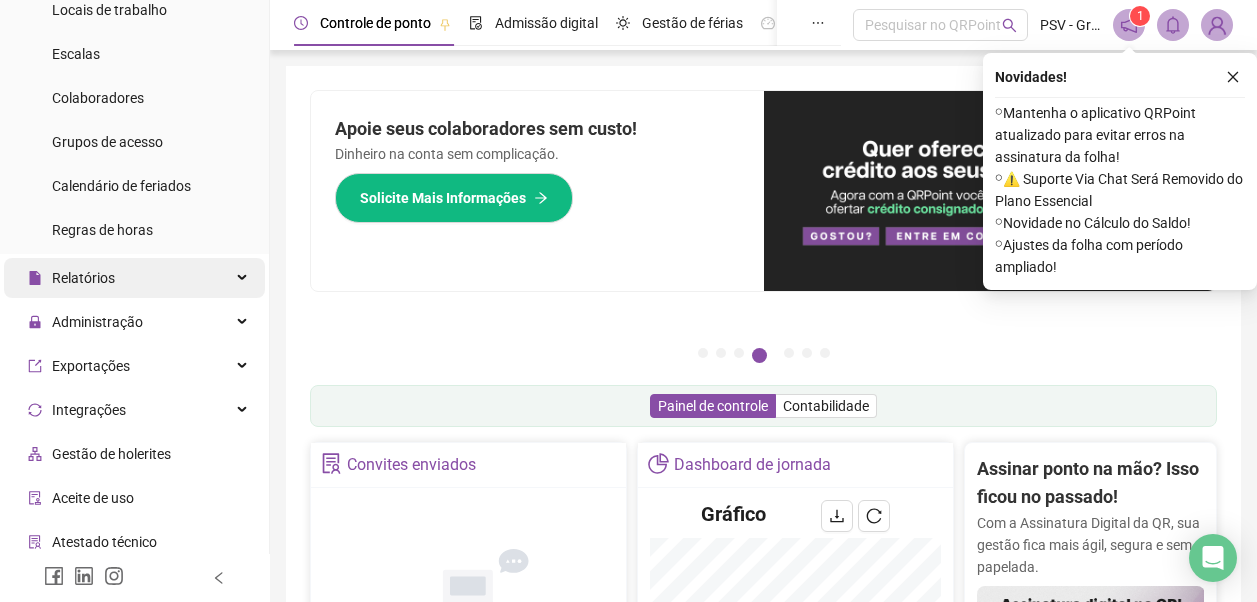 click on "Relatórios" at bounding box center (134, 278) 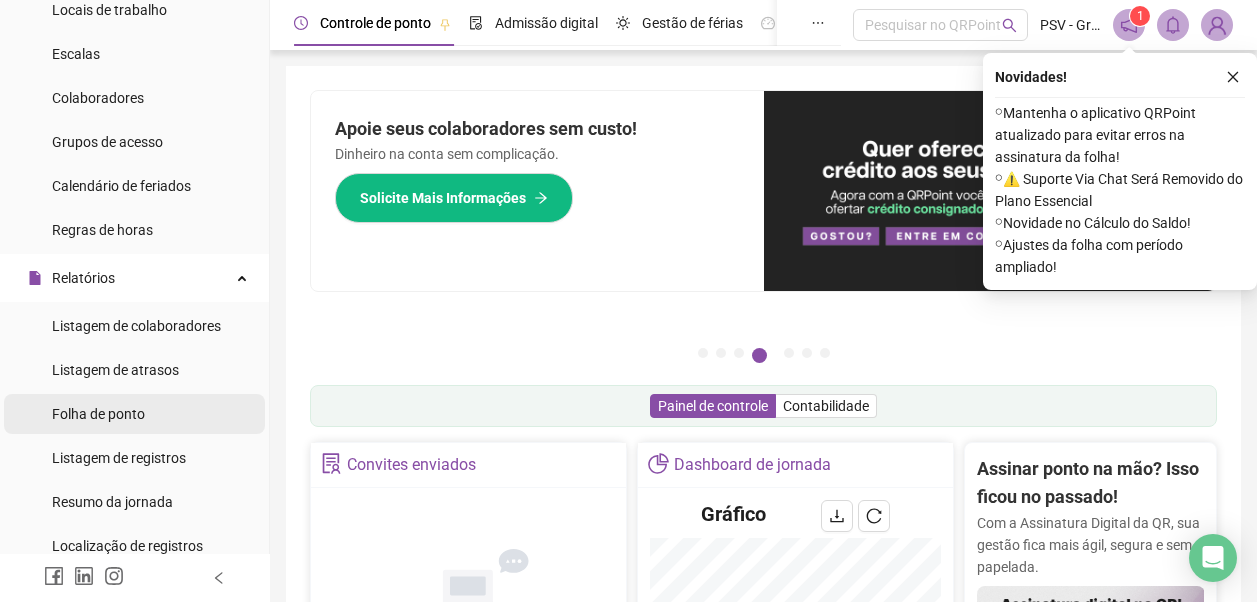 click on "Folha de ponto" at bounding box center (98, 414) 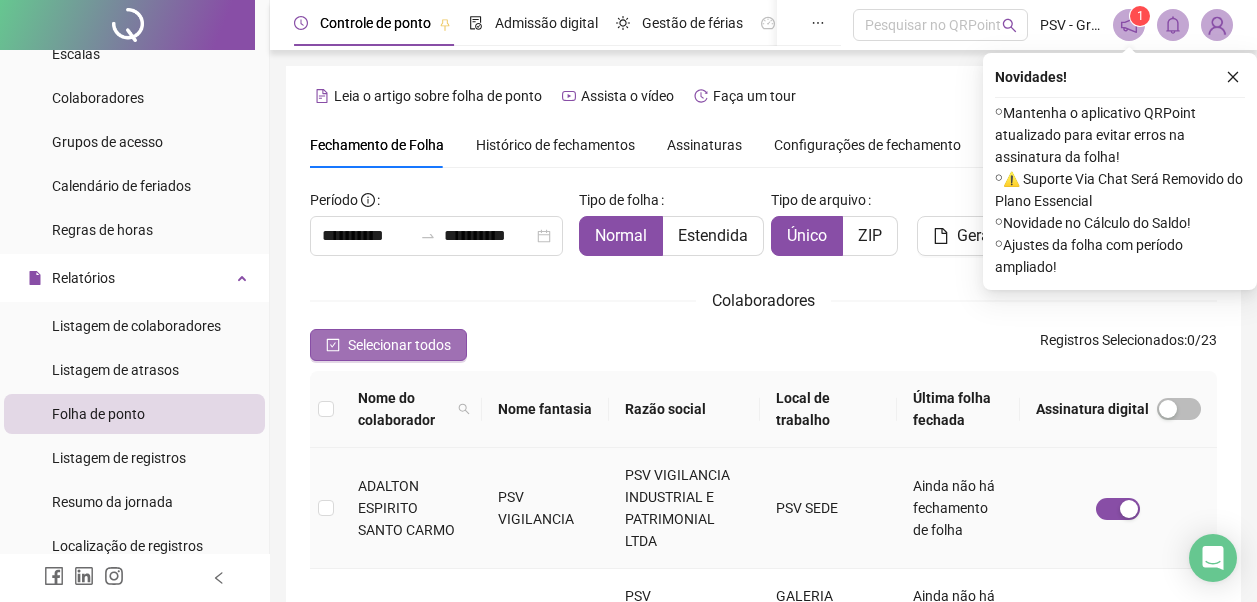 scroll, scrollTop: 109, scrollLeft: 0, axis: vertical 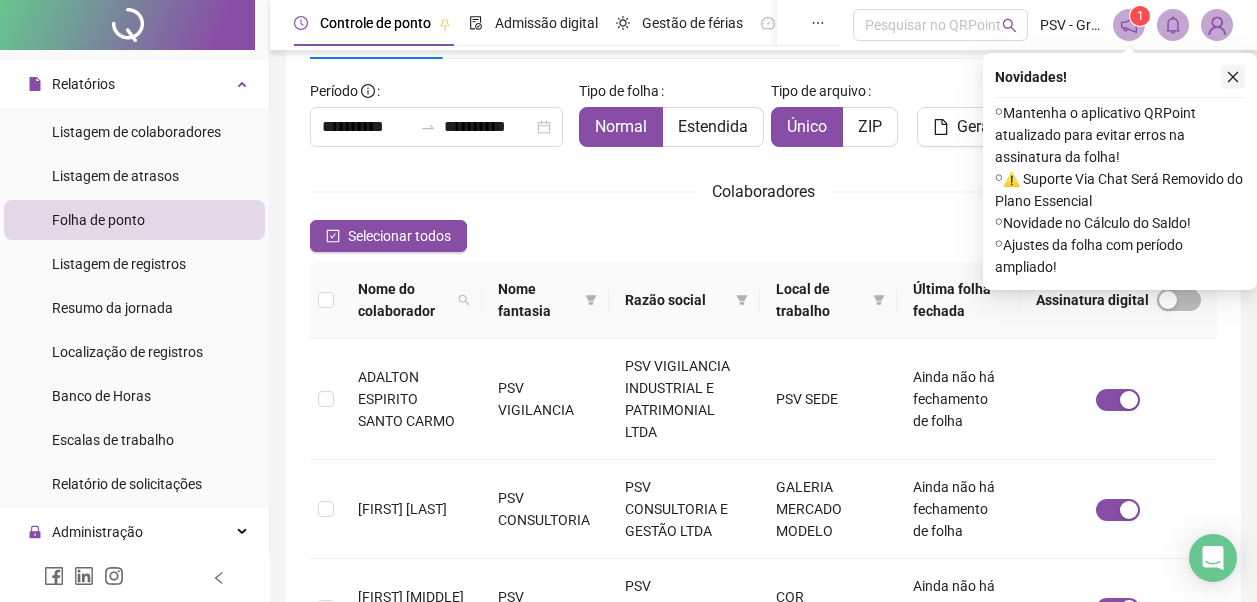 click 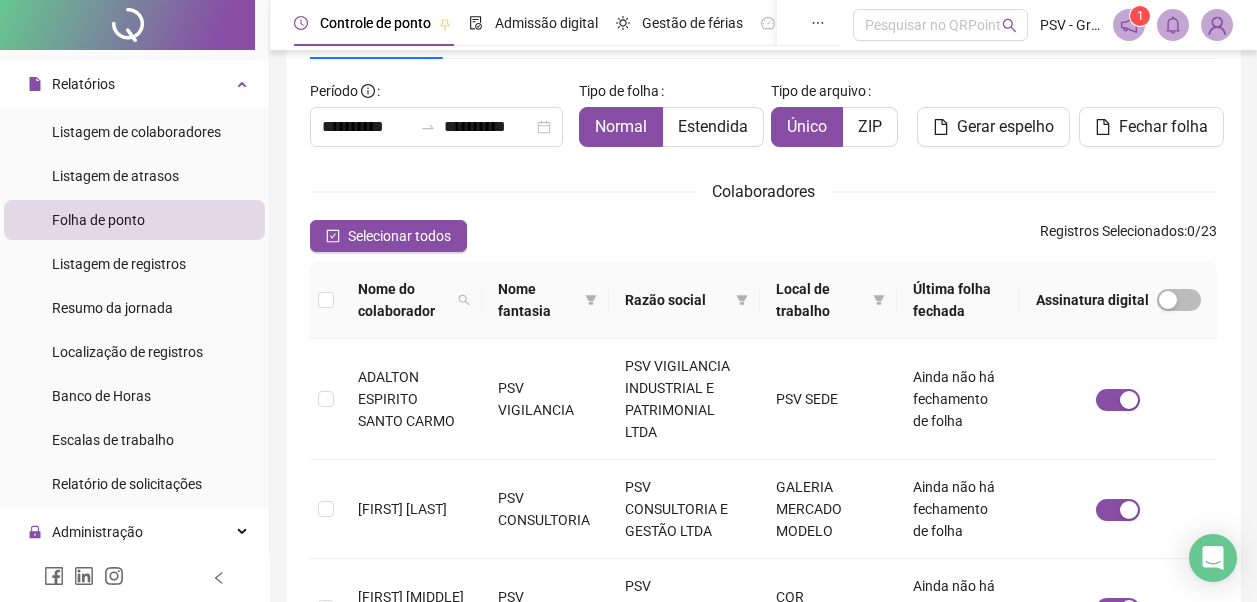 drag, startPoint x: 113, startPoint y: 528, endPoint x: 118, endPoint y: 509, distance: 19.646883 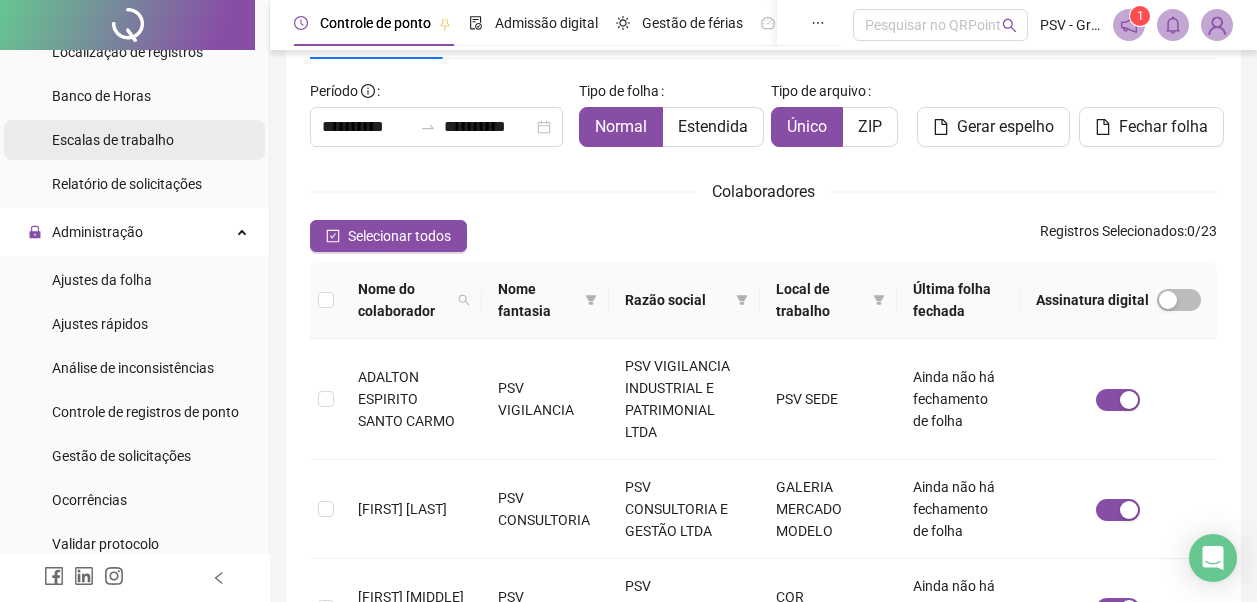 scroll, scrollTop: 794, scrollLeft: 0, axis: vertical 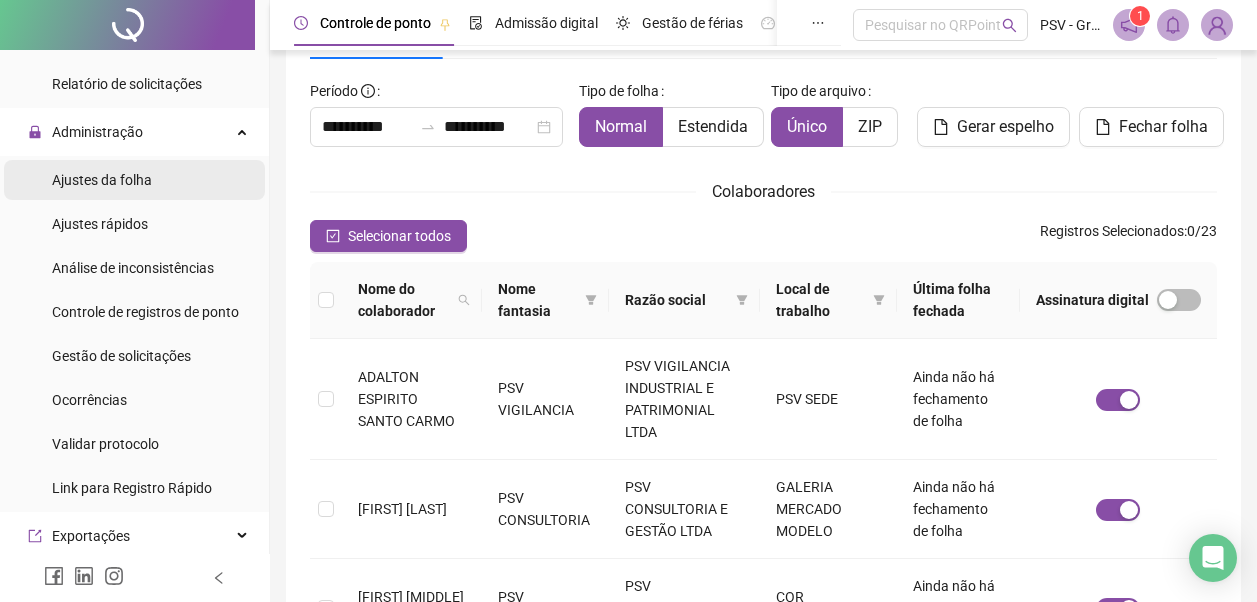 click on "Ajustes da folha" at bounding box center (102, 180) 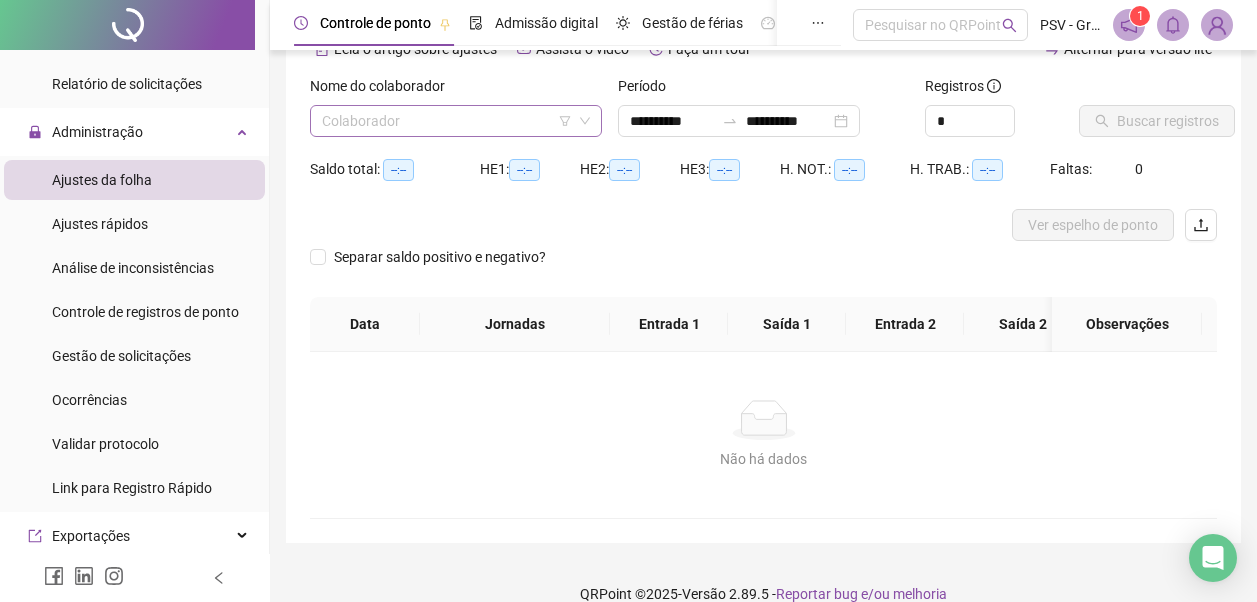 click at bounding box center (447, 121) 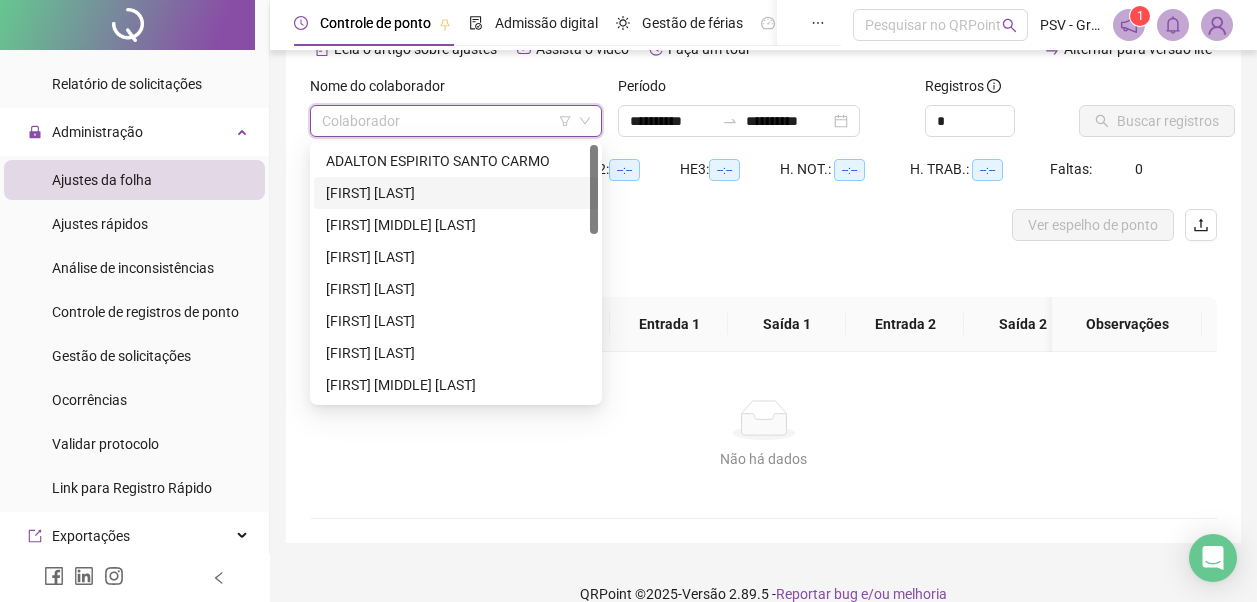 click on "[FIRST] [LAST]" at bounding box center (456, 193) 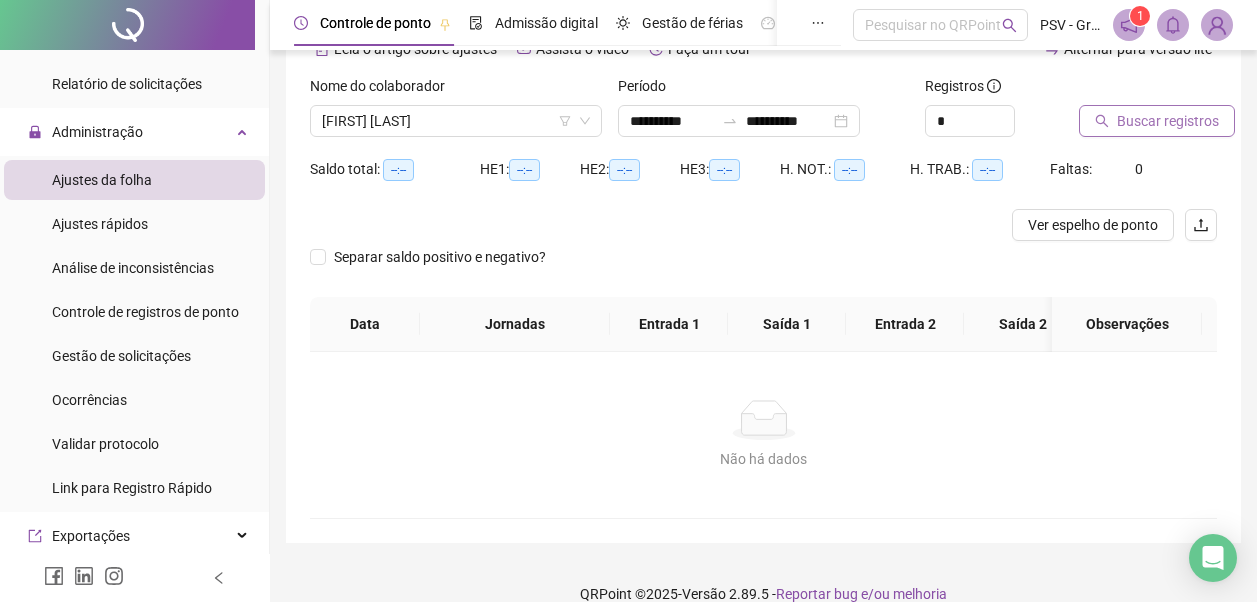 click on "Buscar registros" at bounding box center [1168, 121] 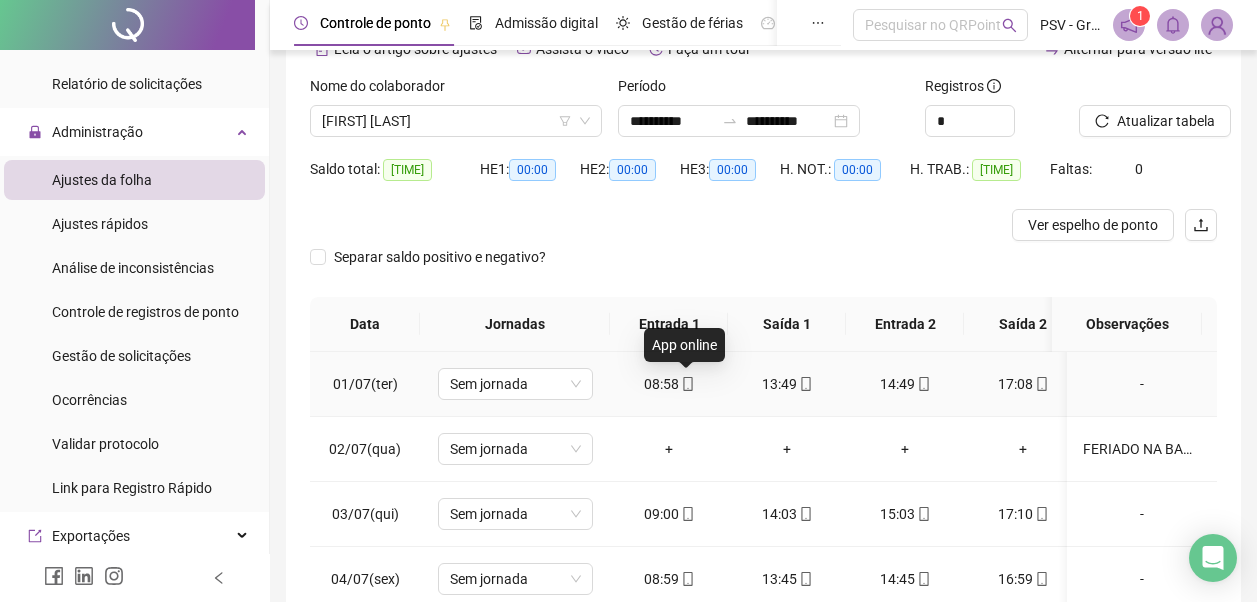 click 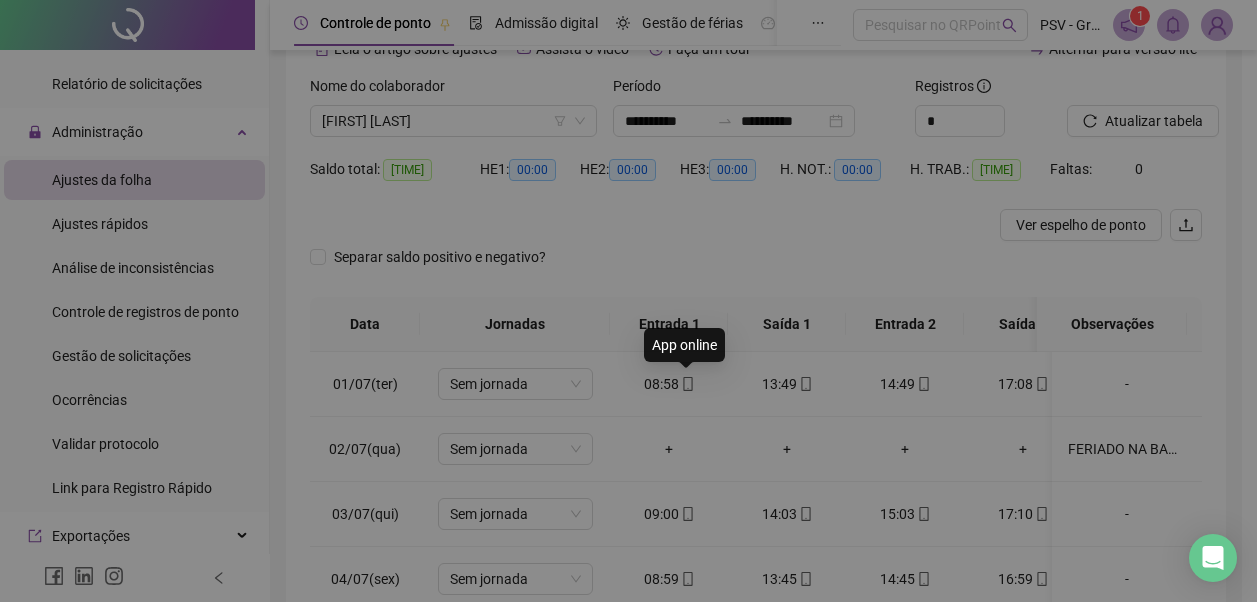 type on "**********" 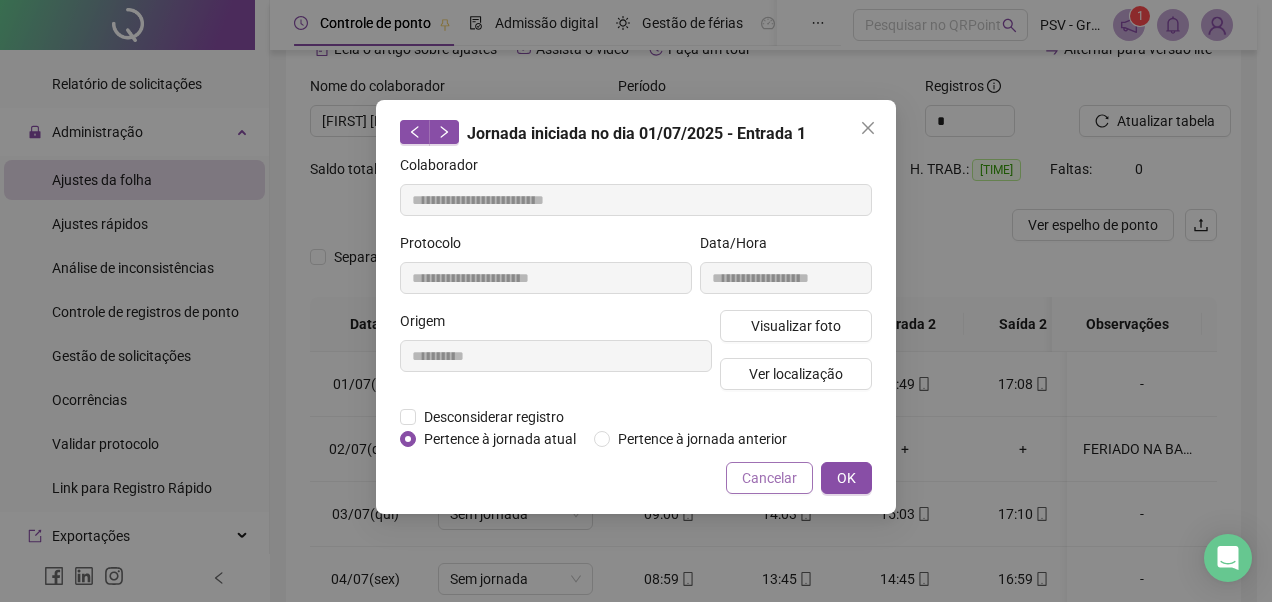 click on "Cancelar" at bounding box center (769, 478) 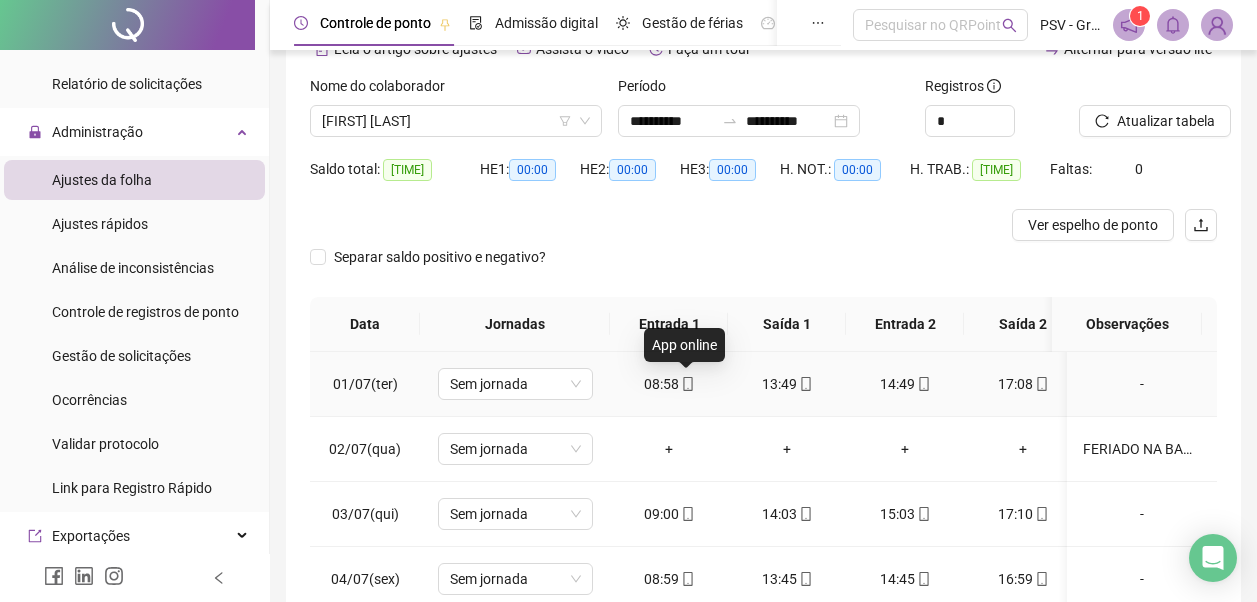click 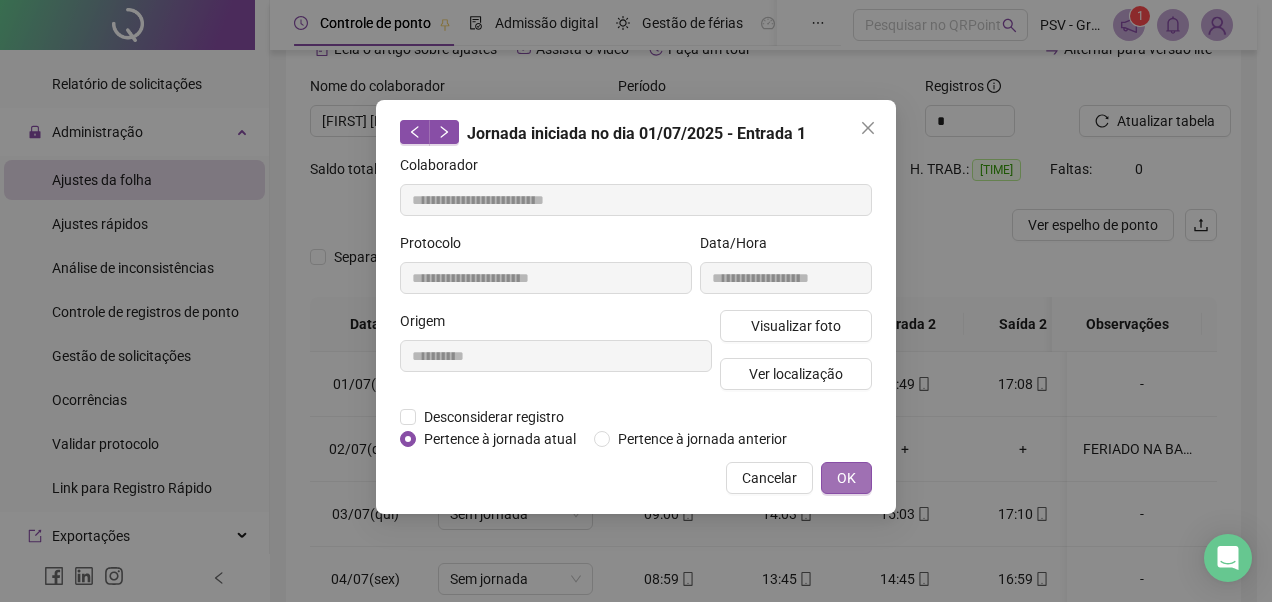 click on "OK" at bounding box center [846, 478] 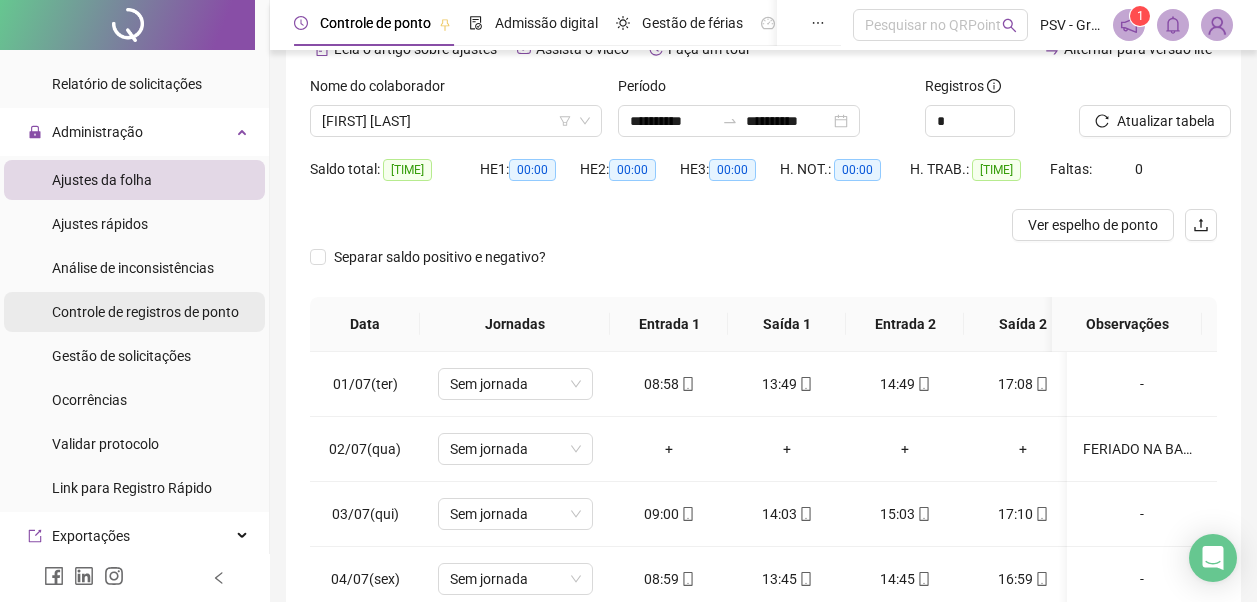 click on "Controle de registros de ponto" at bounding box center [145, 312] 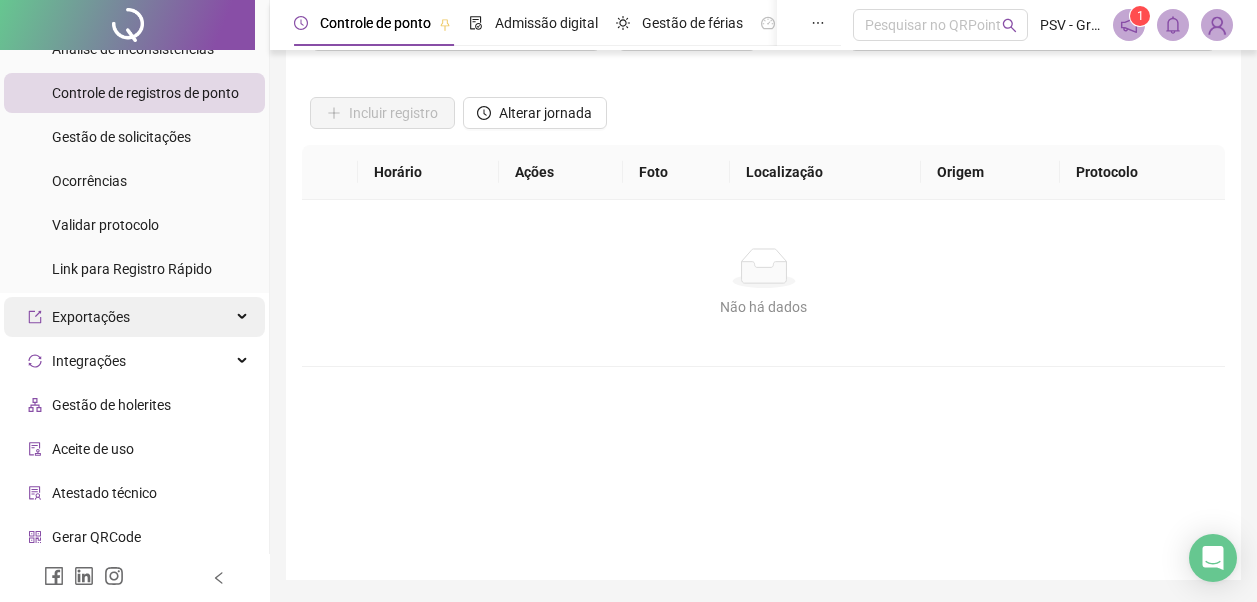 scroll, scrollTop: 904, scrollLeft: 0, axis: vertical 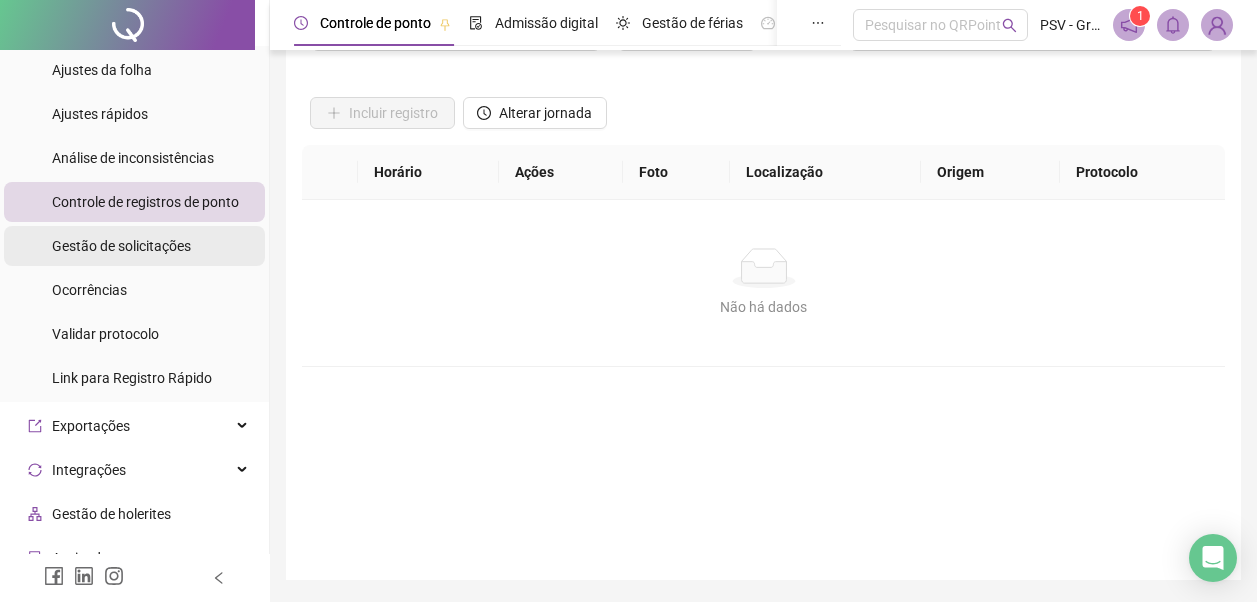 click on "Gestão de solicitações" at bounding box center (121, 246) 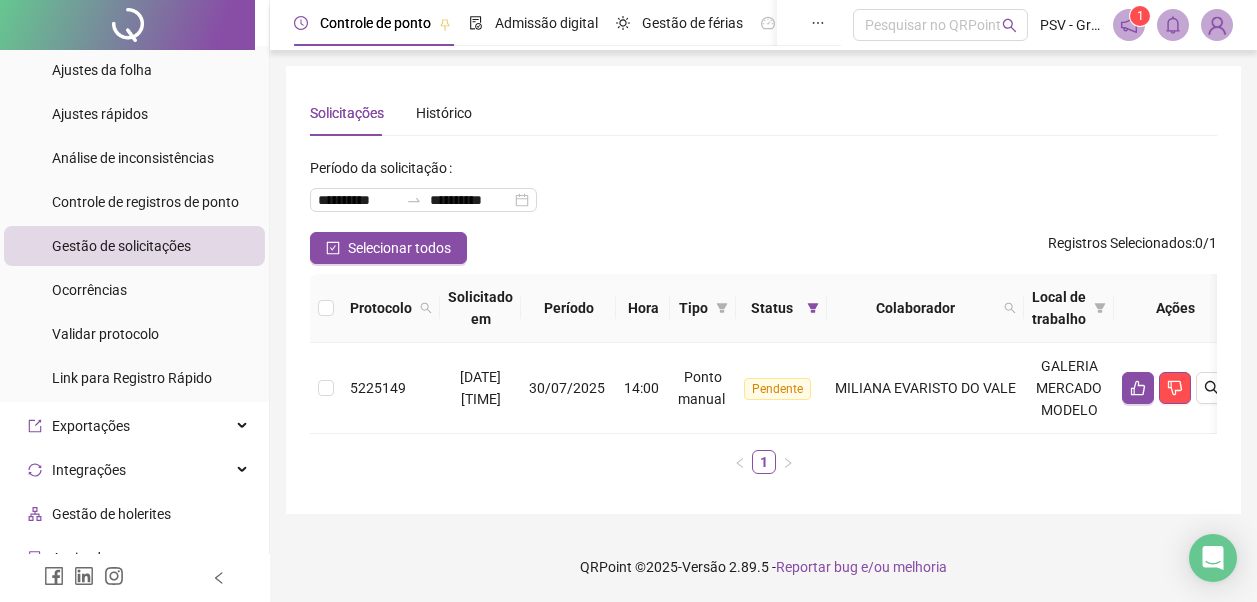 scroll, scrollTop: 13, scrollLeft: 0, axis: vertical 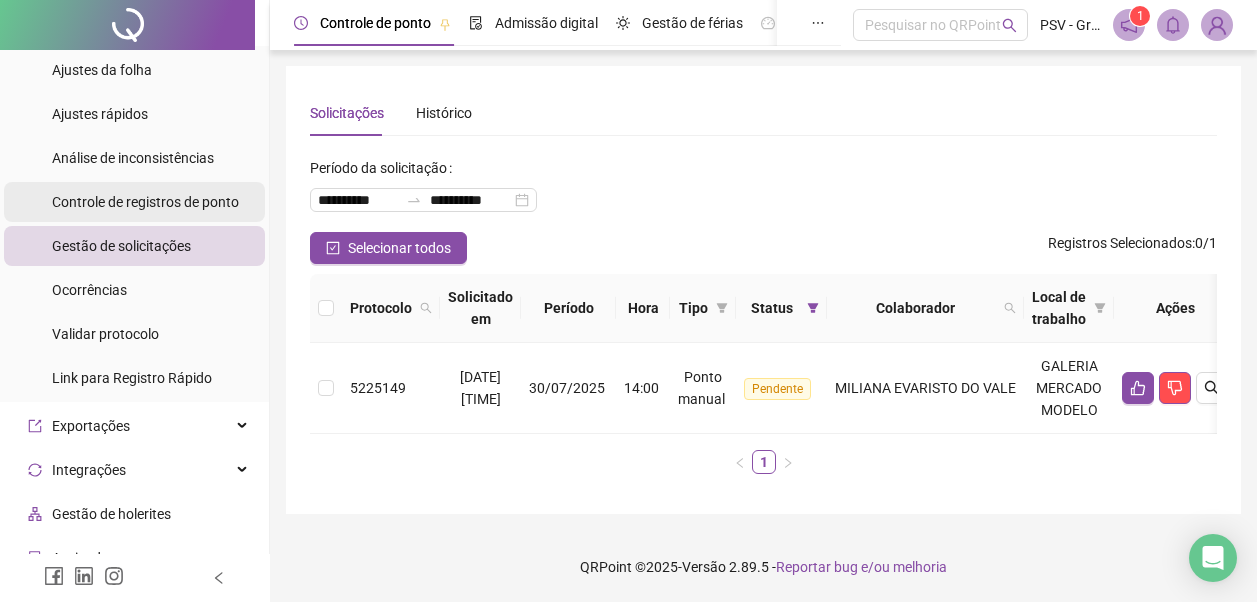 click on "Controle de registros de ponto" at bounding box center (145, 202) 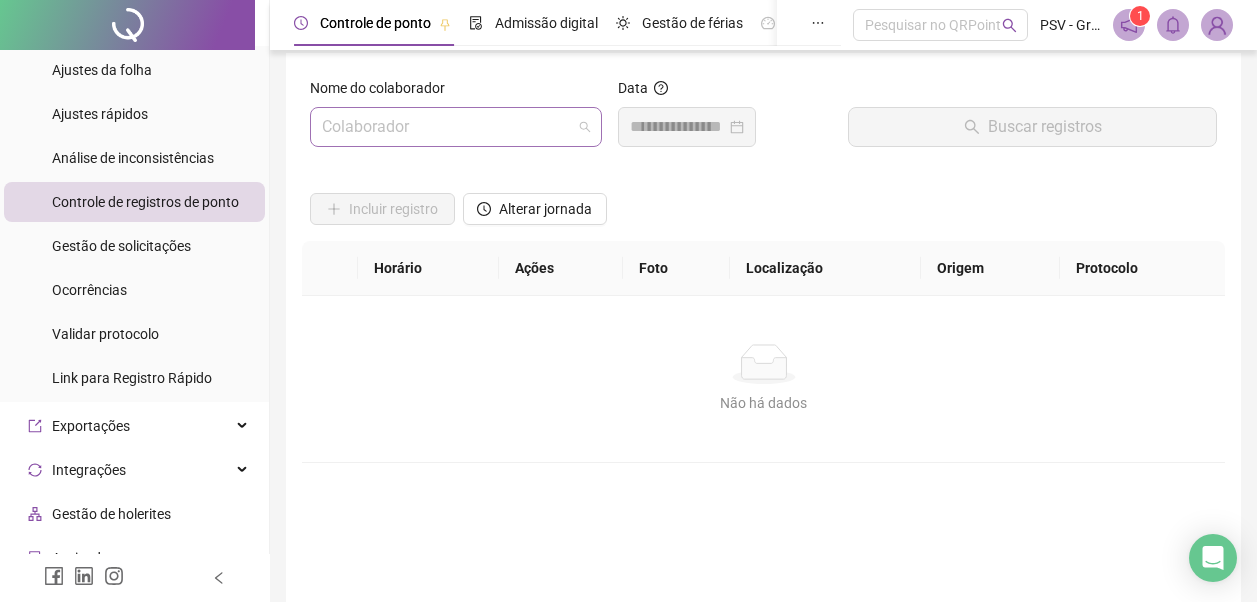 click at bounding box center (447, 127) 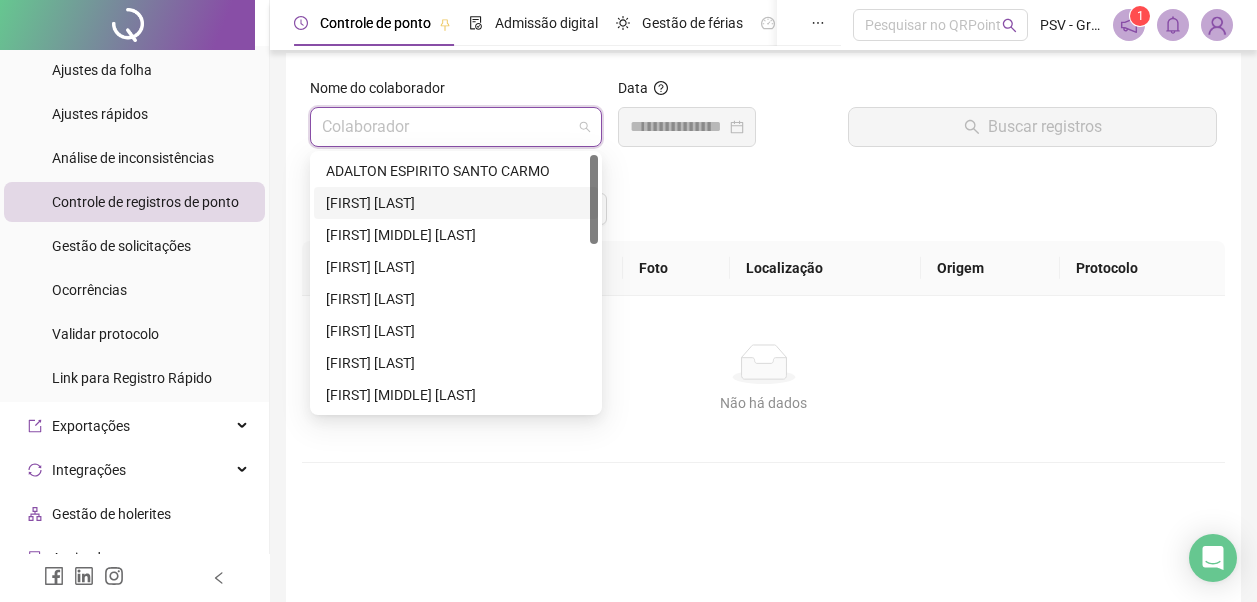click on "[FIRST] [LAST]" at bounding box center (456, 203) 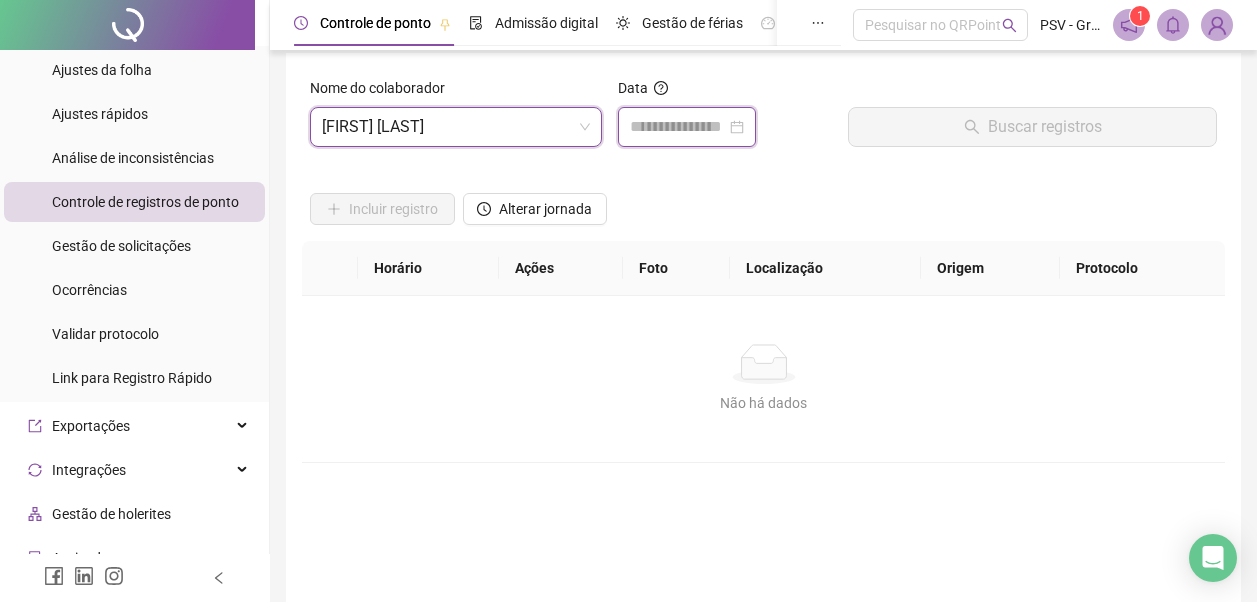 click at bounding box center (678, 127) 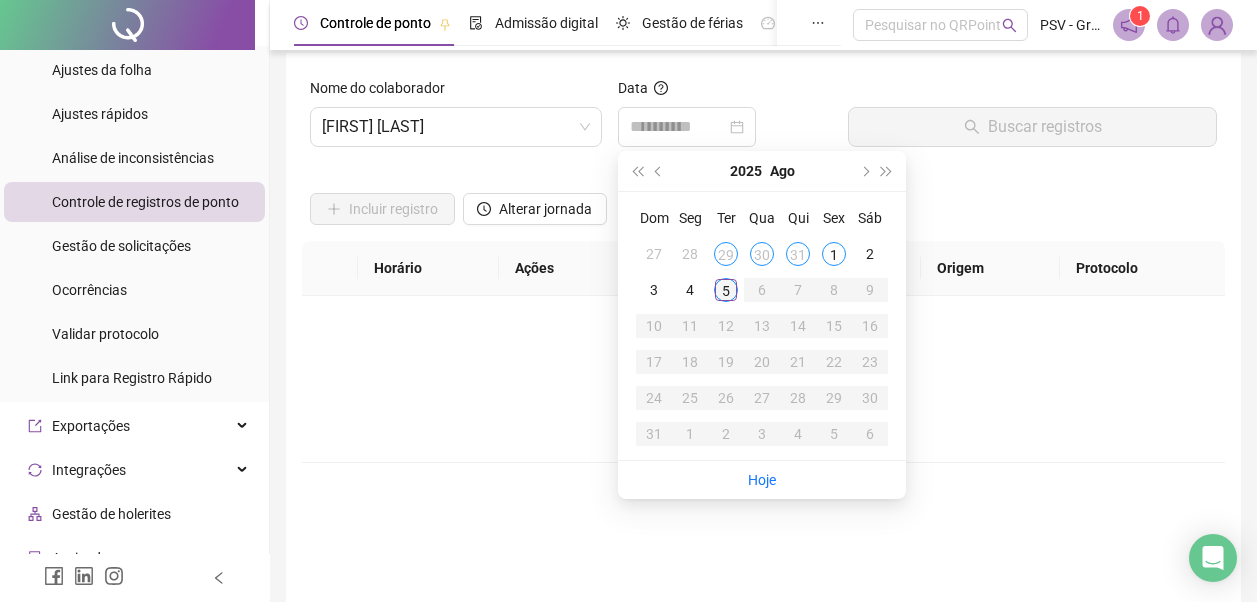 click on "5" at bounding box center (726, 290) 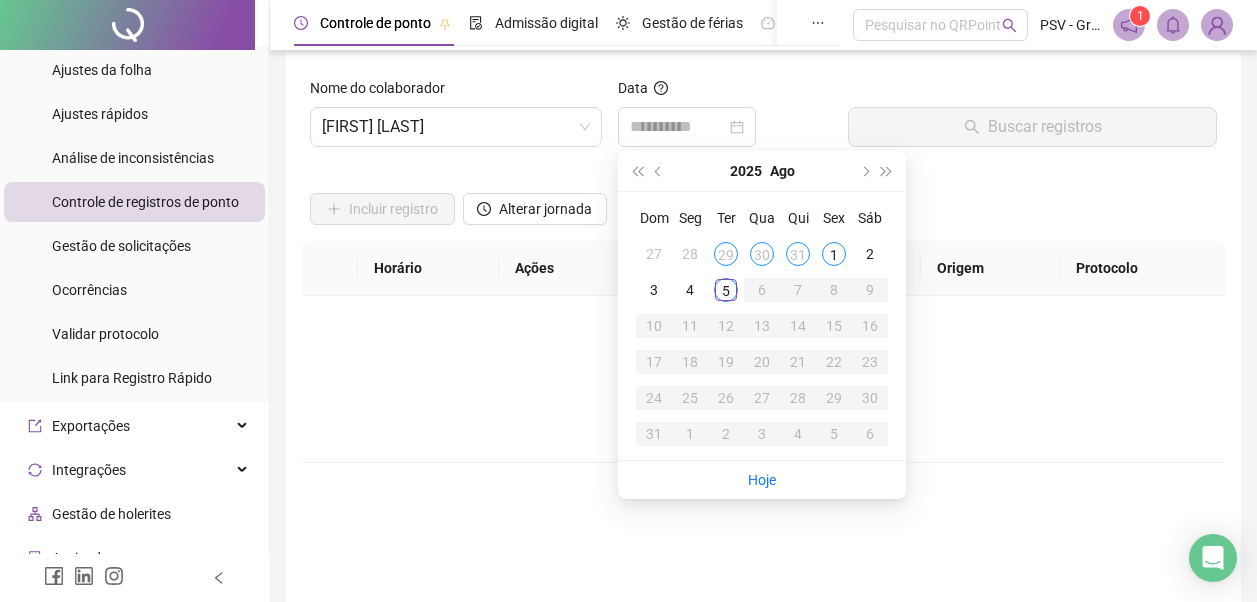 scroll, scrollTop: 0, scrollLeft: 0, axis: both 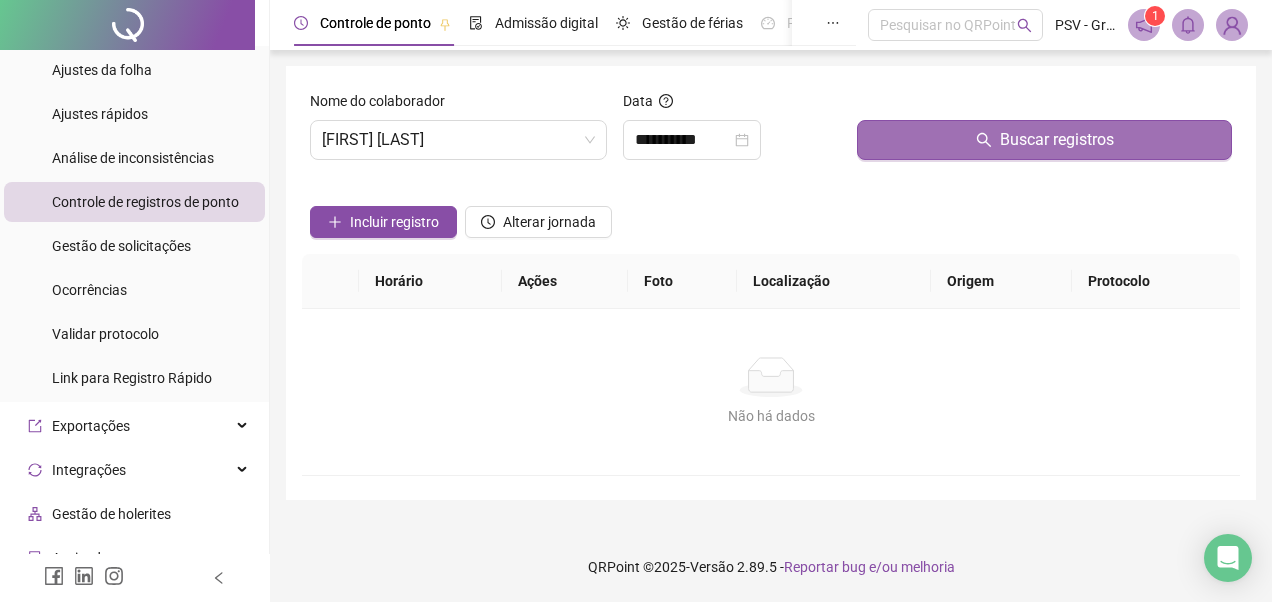 click on "Buscar registros" at bounding box center (1057, 140) 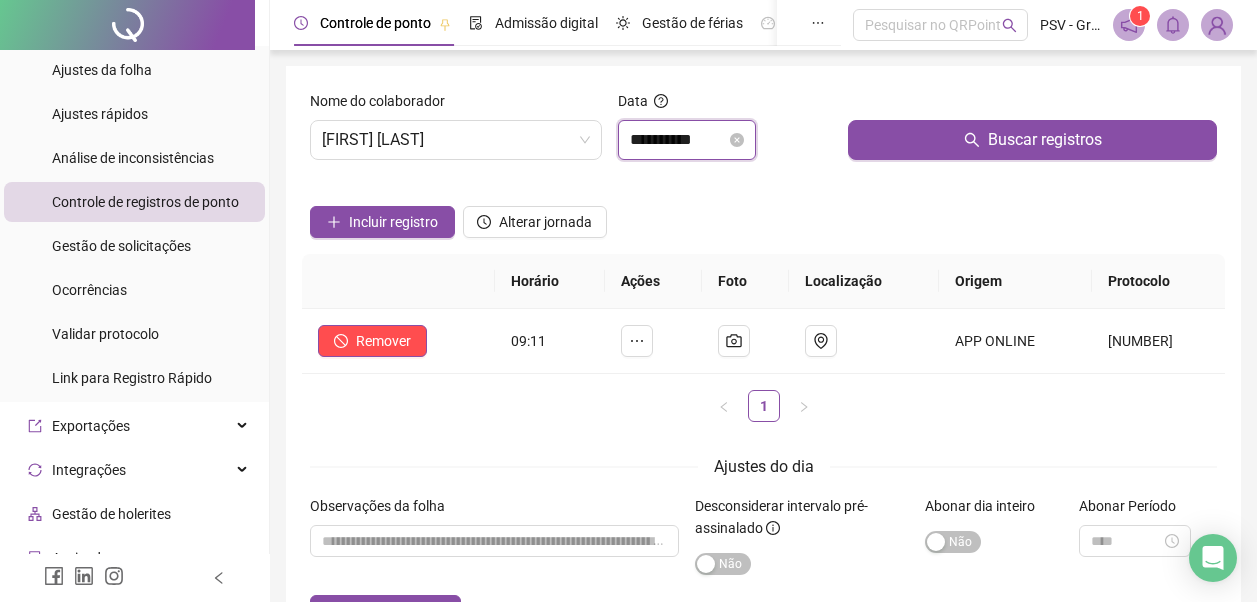 drag, startPoint x: 701, startPoint y: 130, endPoint x: 717, endPoint y: 140, distance: 18.867962 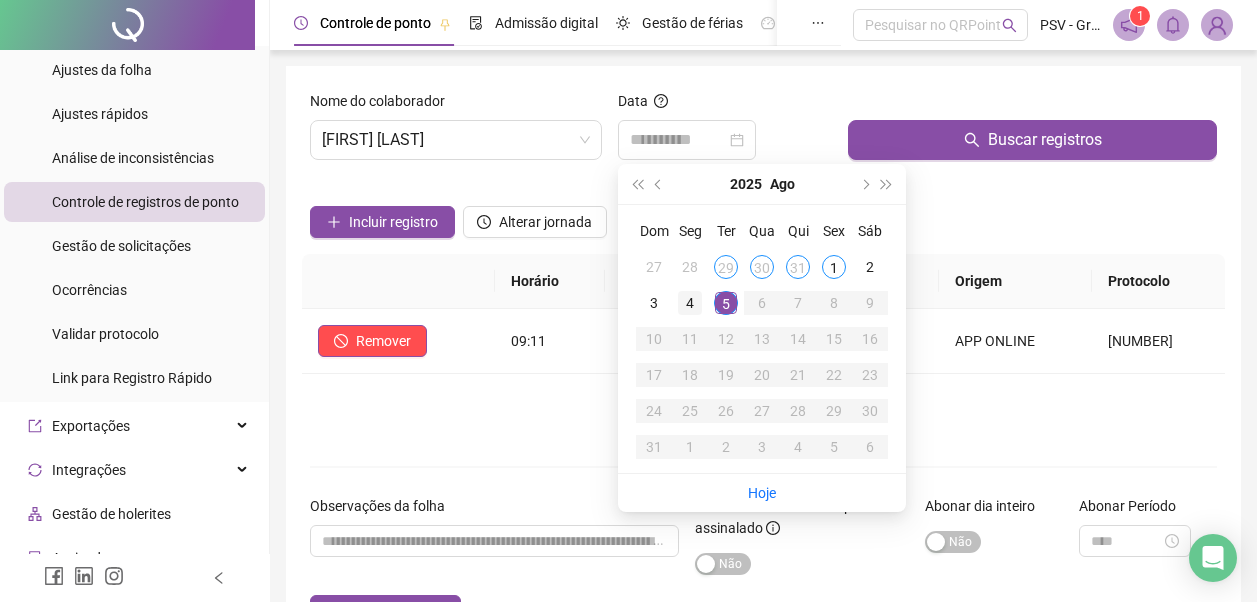 click on "4" at bounding box center (690, 303) 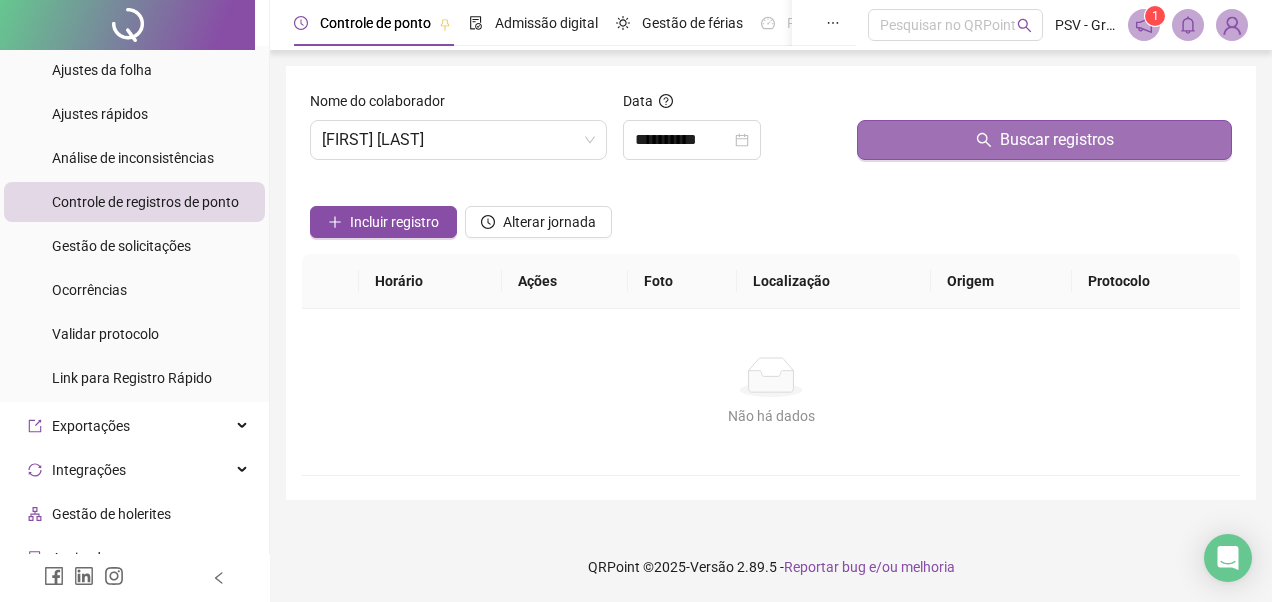 click on "Buscar registros" at bounding box center (1057, 140) 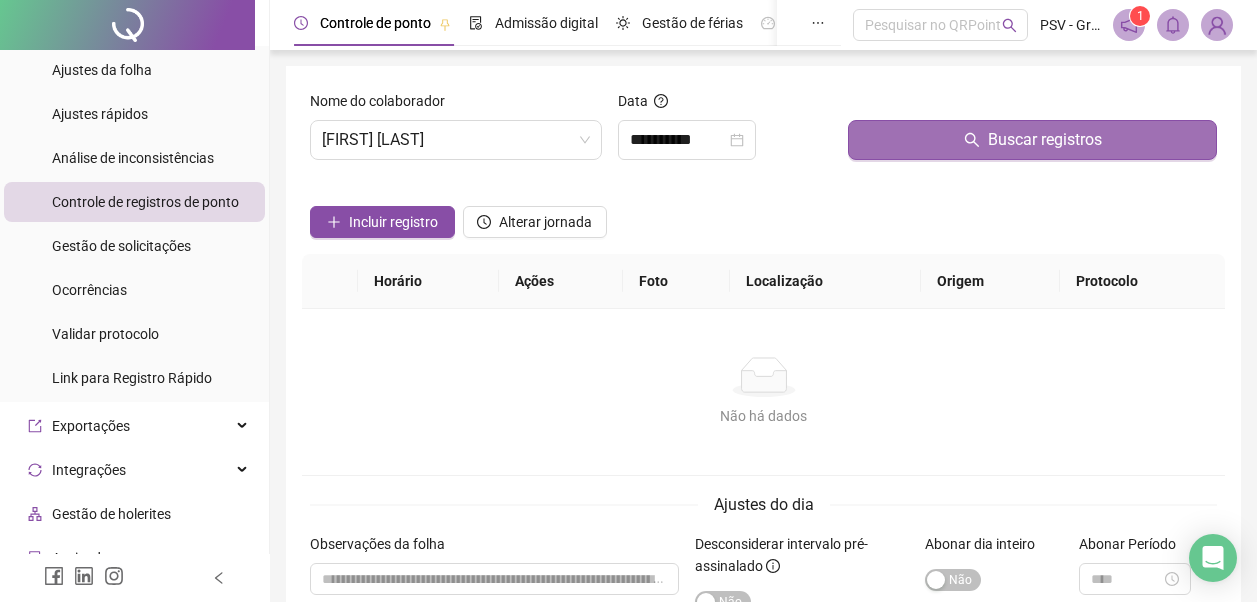 drag, startPoint x: 996, startPoint y: 131, endPoint x: 1005, endPoint y: 136, distance: 10.29563 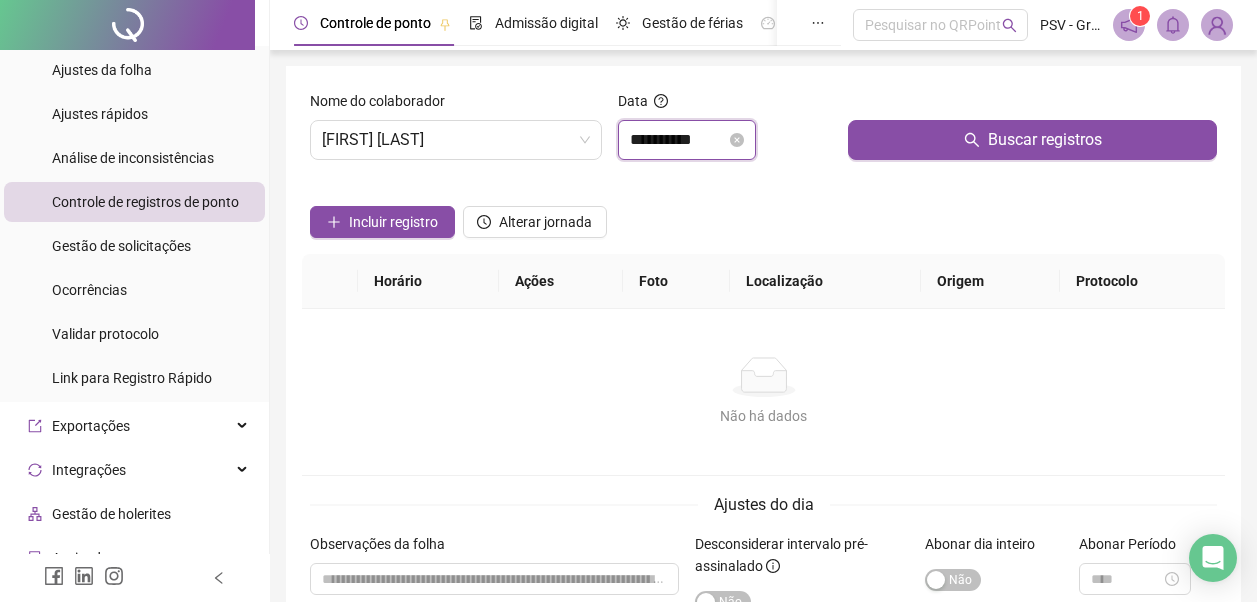 click on "**********" at bounding box center [678, 140] 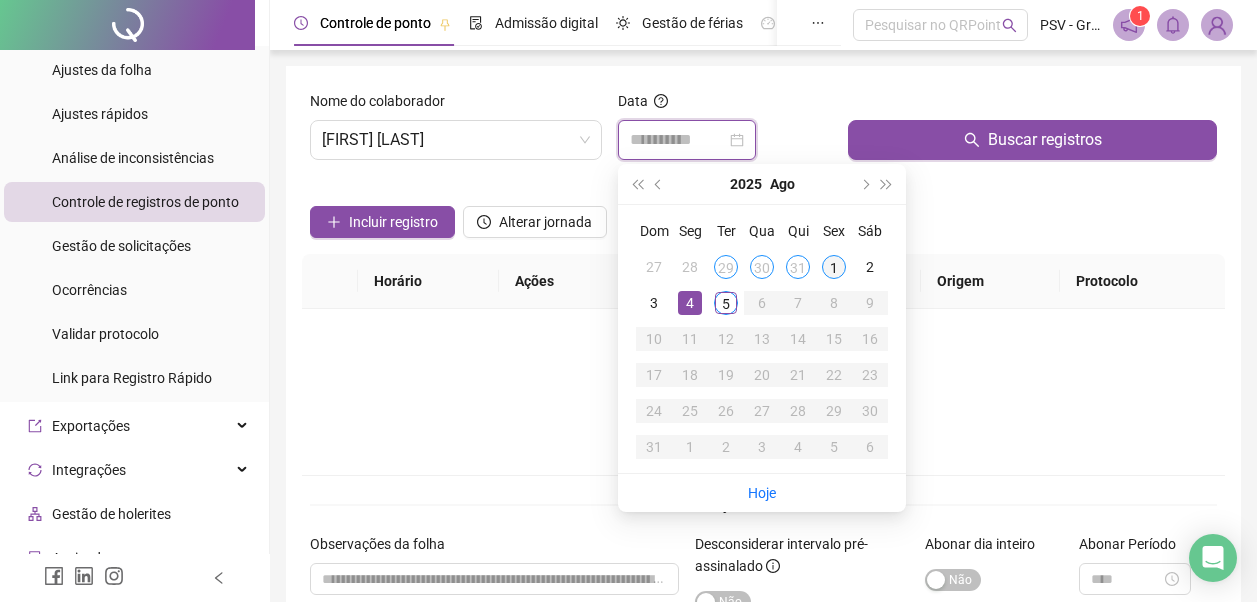 type on "**********" 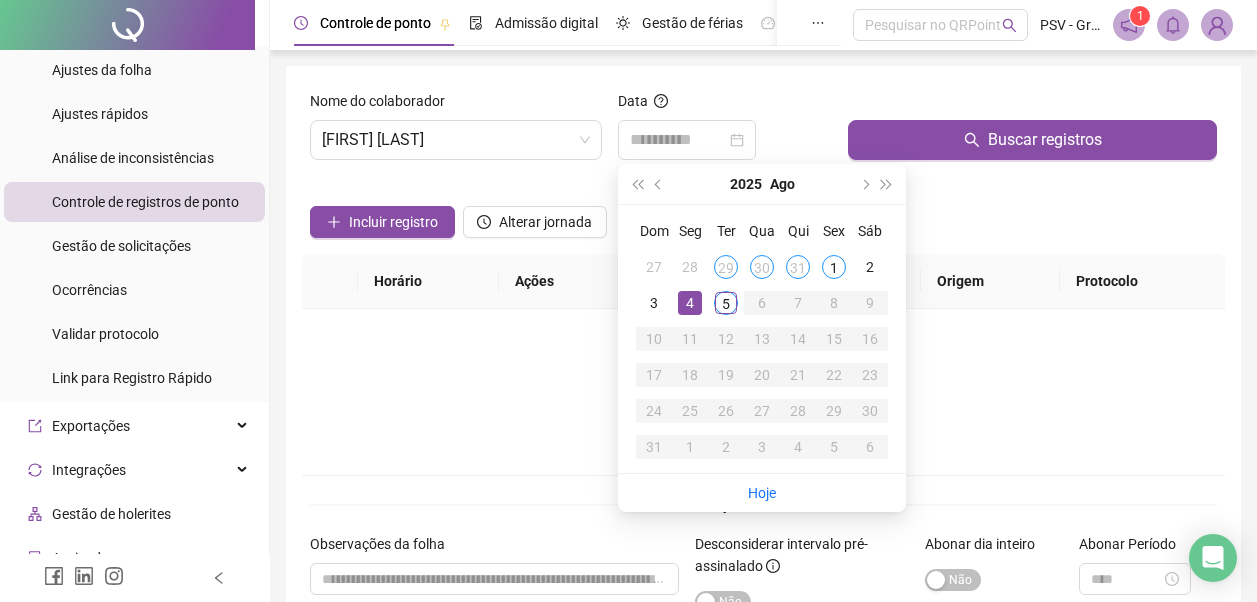 click on "1" at bounding box center [834, 267] 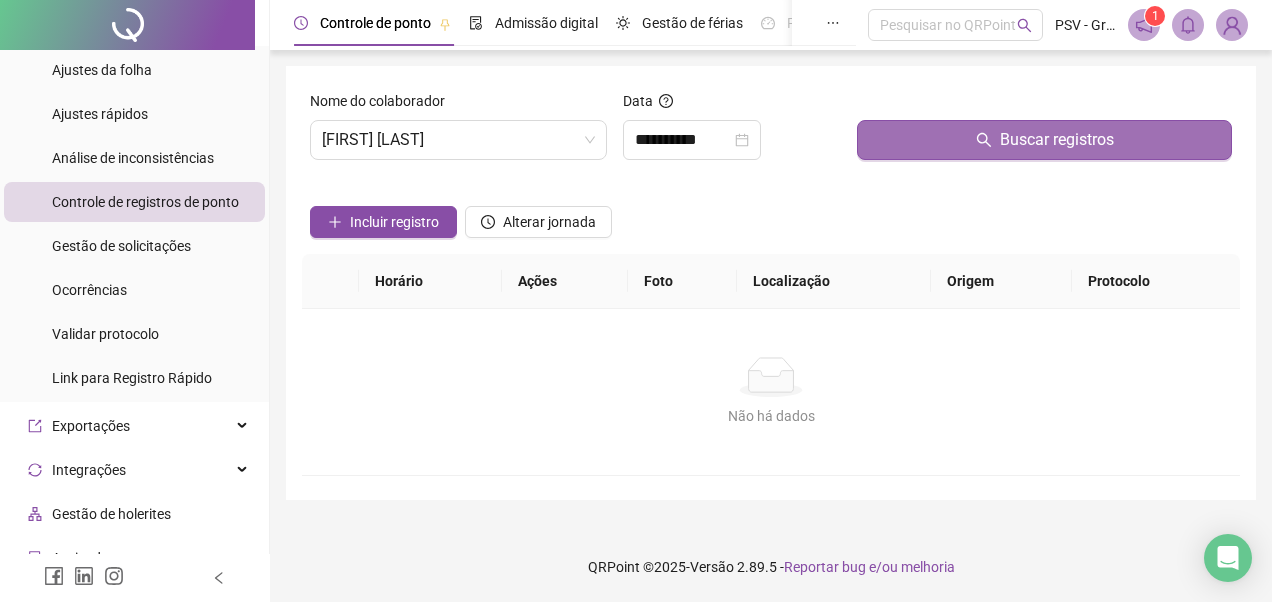 click on "Buscar registros" at bounding box center (1044, 140) 